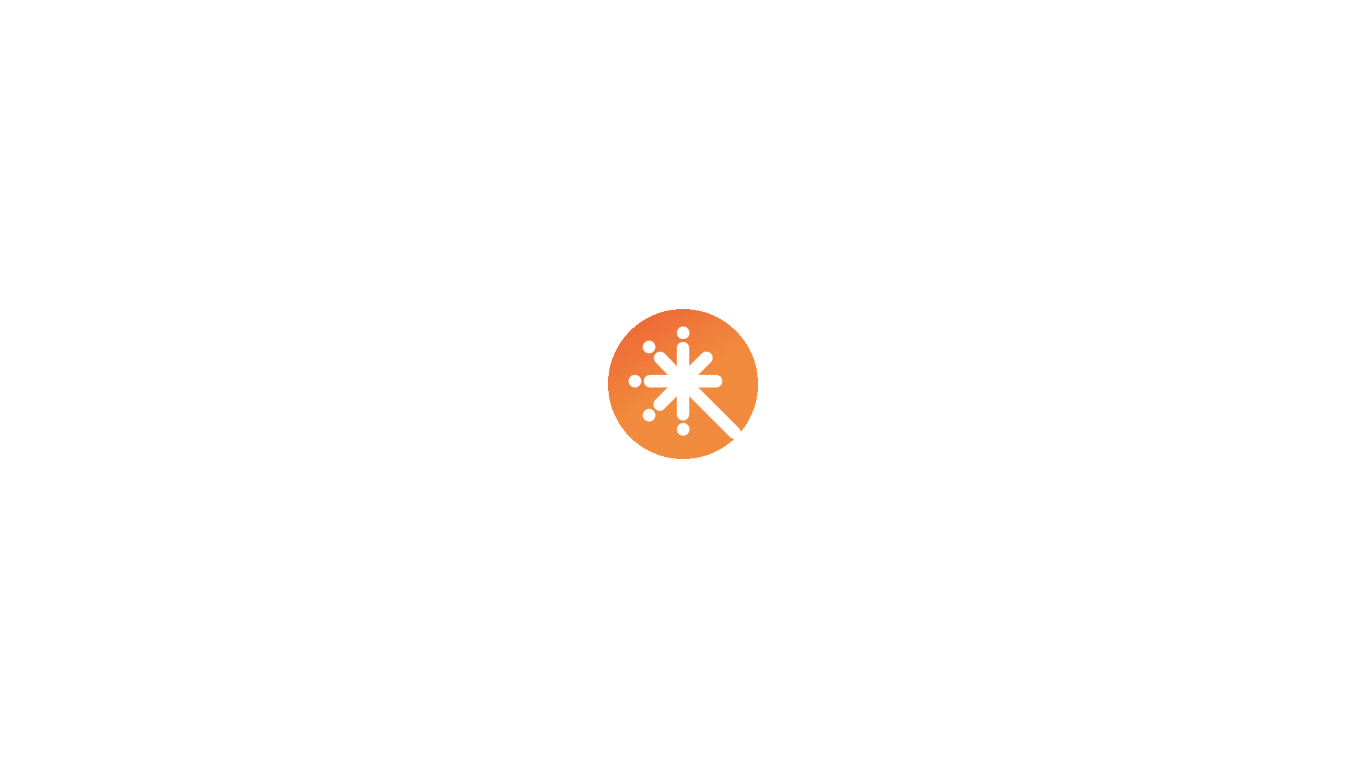 scroll, scrollTop: 0, scrollLeft: 0, axis: both 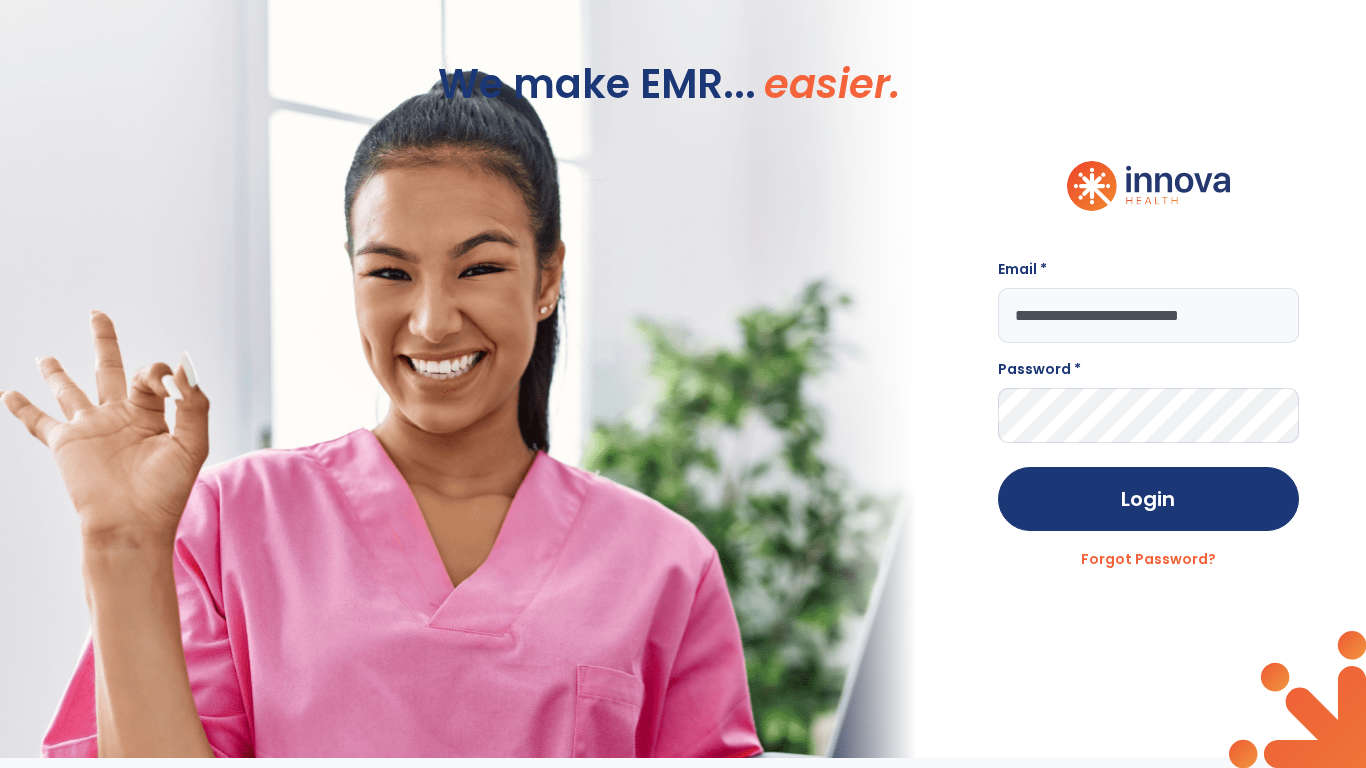 type on "**********" 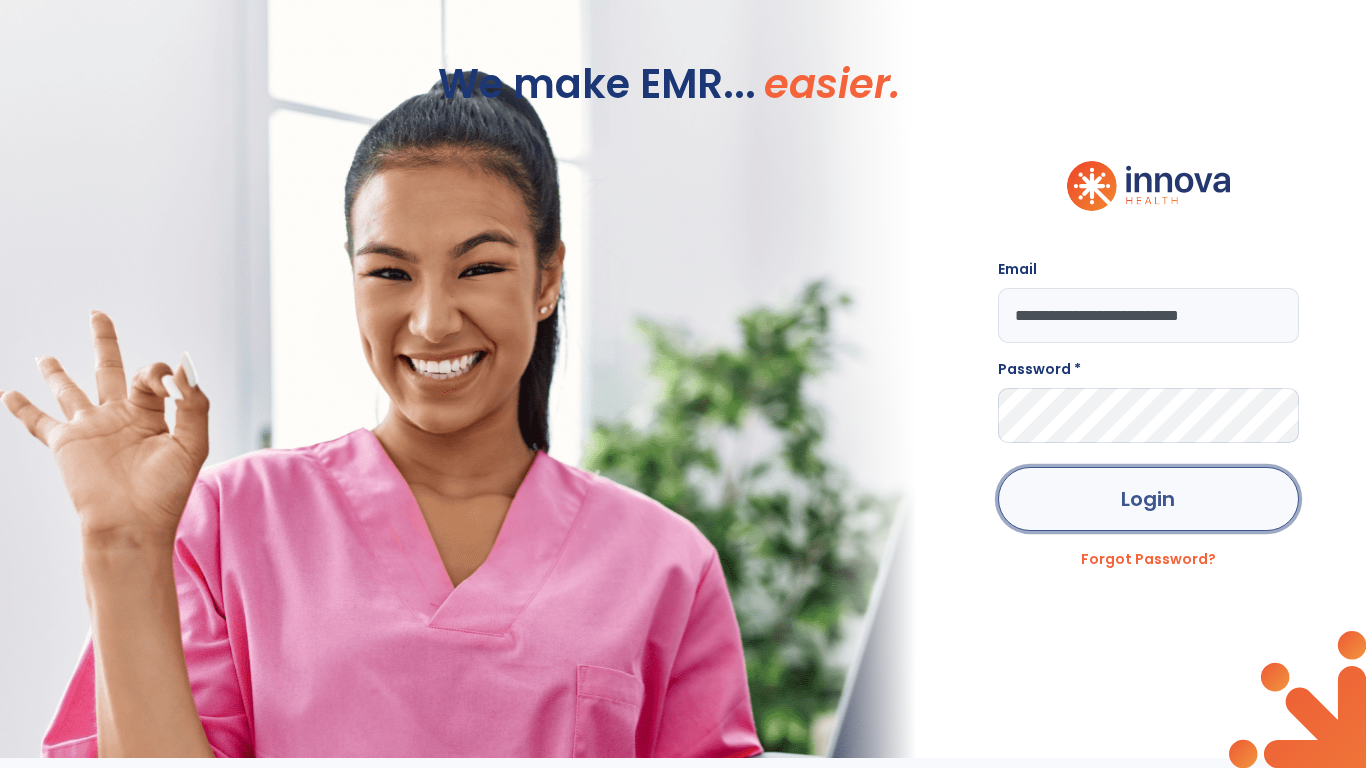 click on "Login" 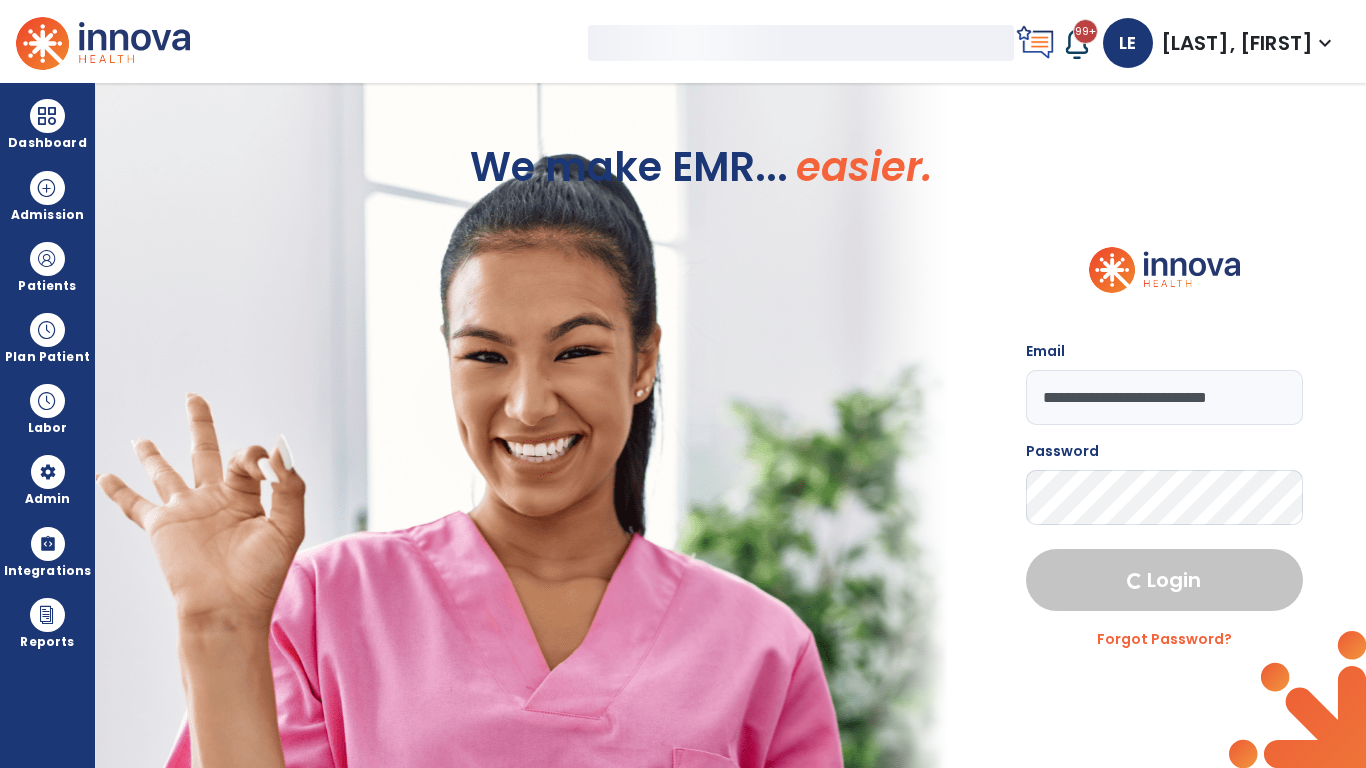 select on "***" 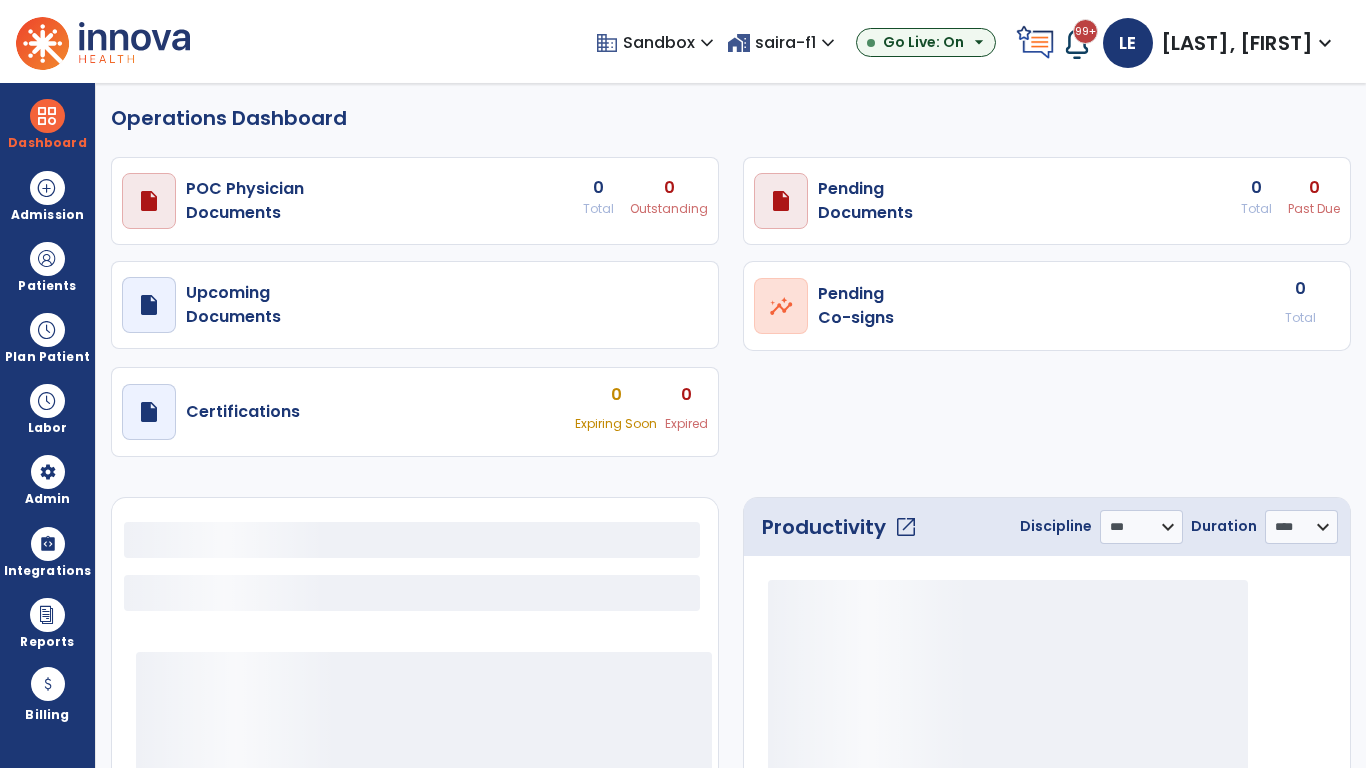 select on "***" 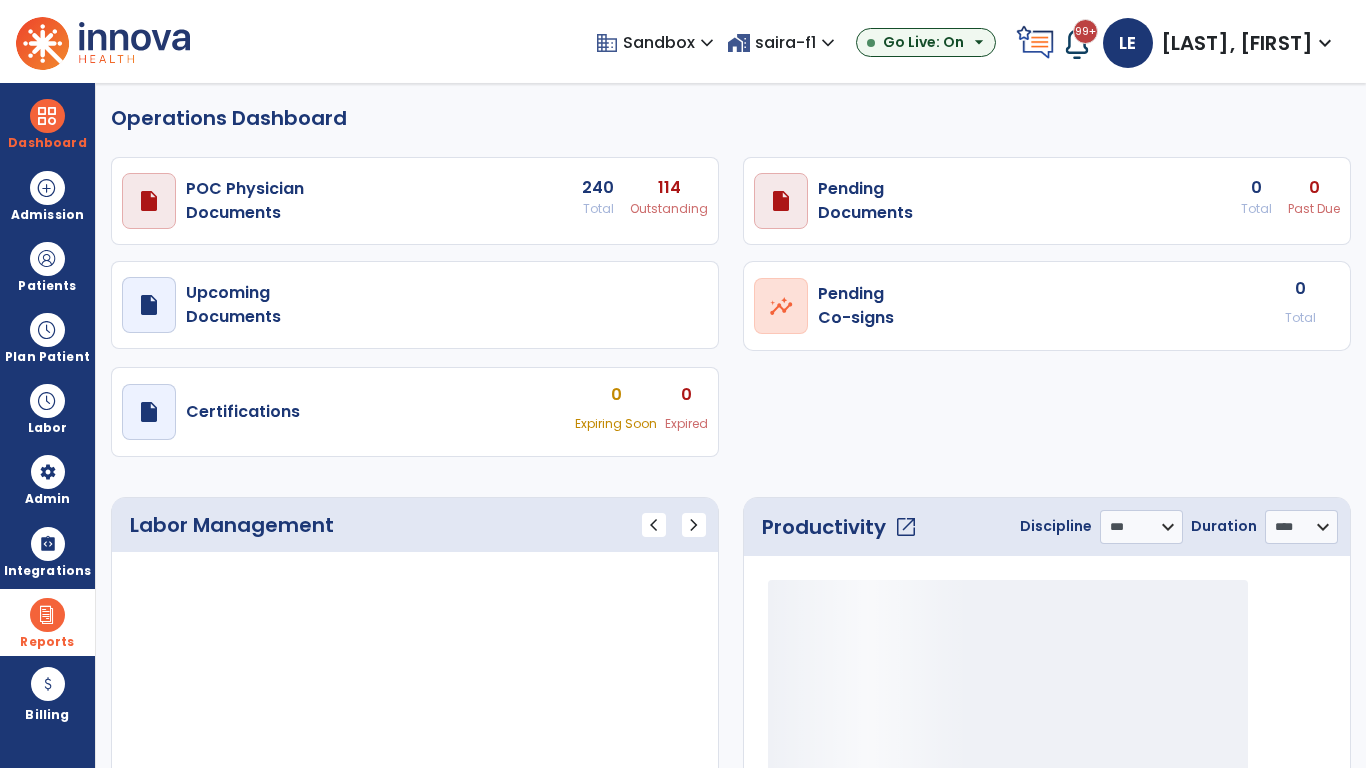 click at bounding box center (47, 615) 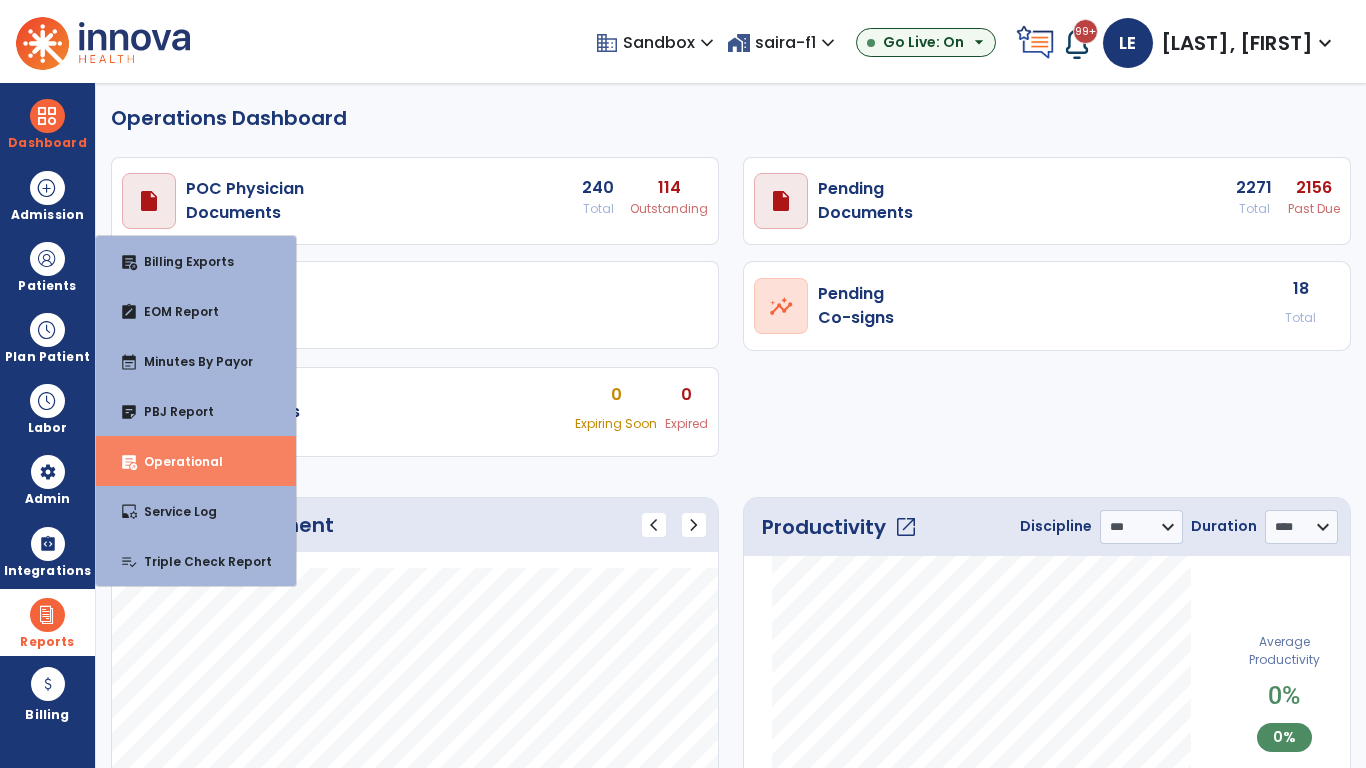 click on "Operational" at bounding box center (175, 461) 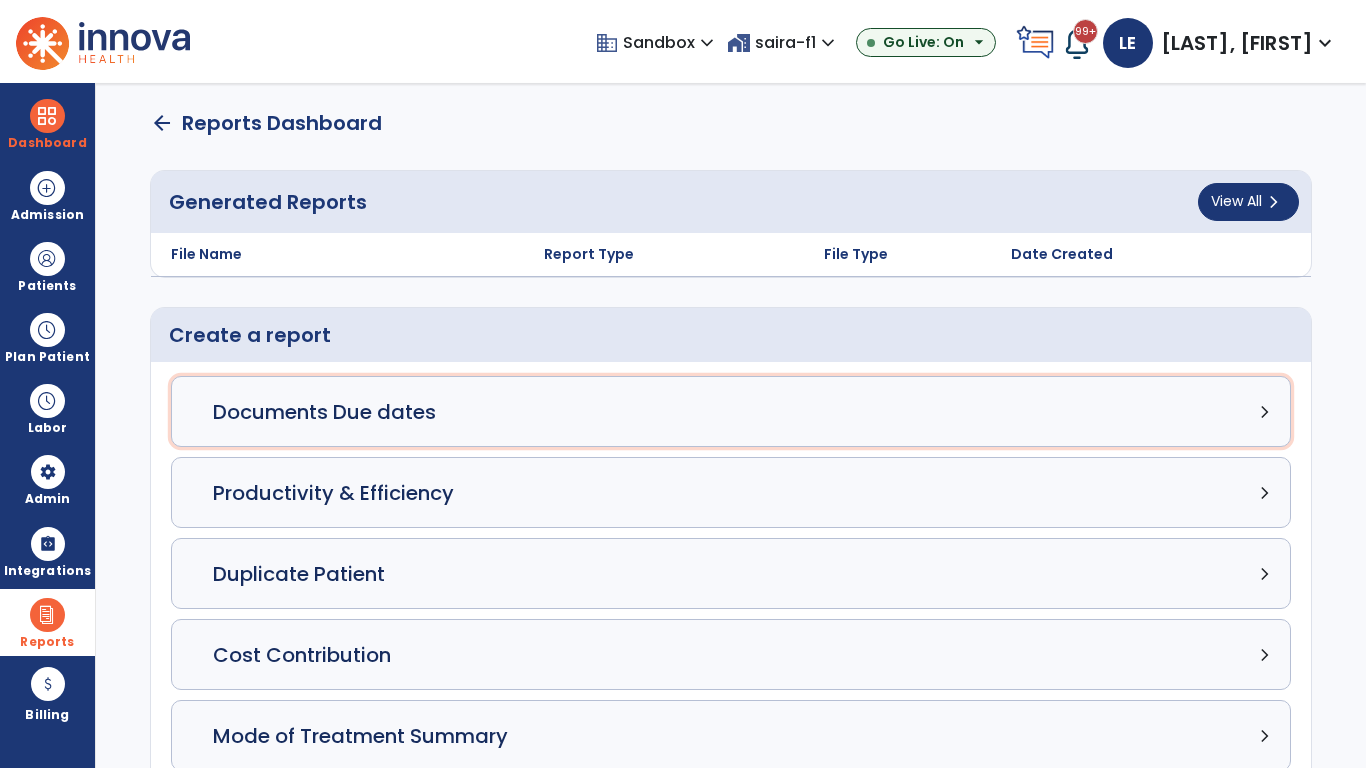 click on "Documents Due dates chevron_right" 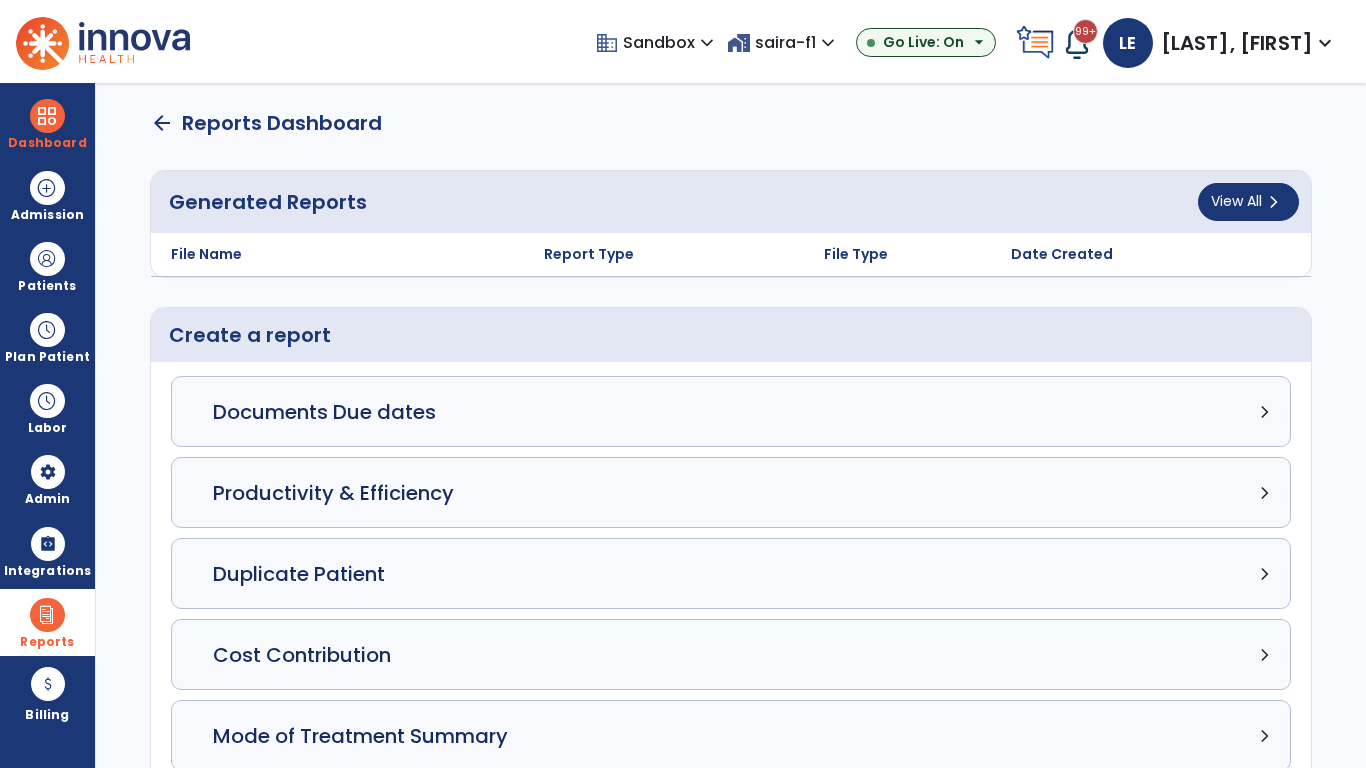 select on "***" 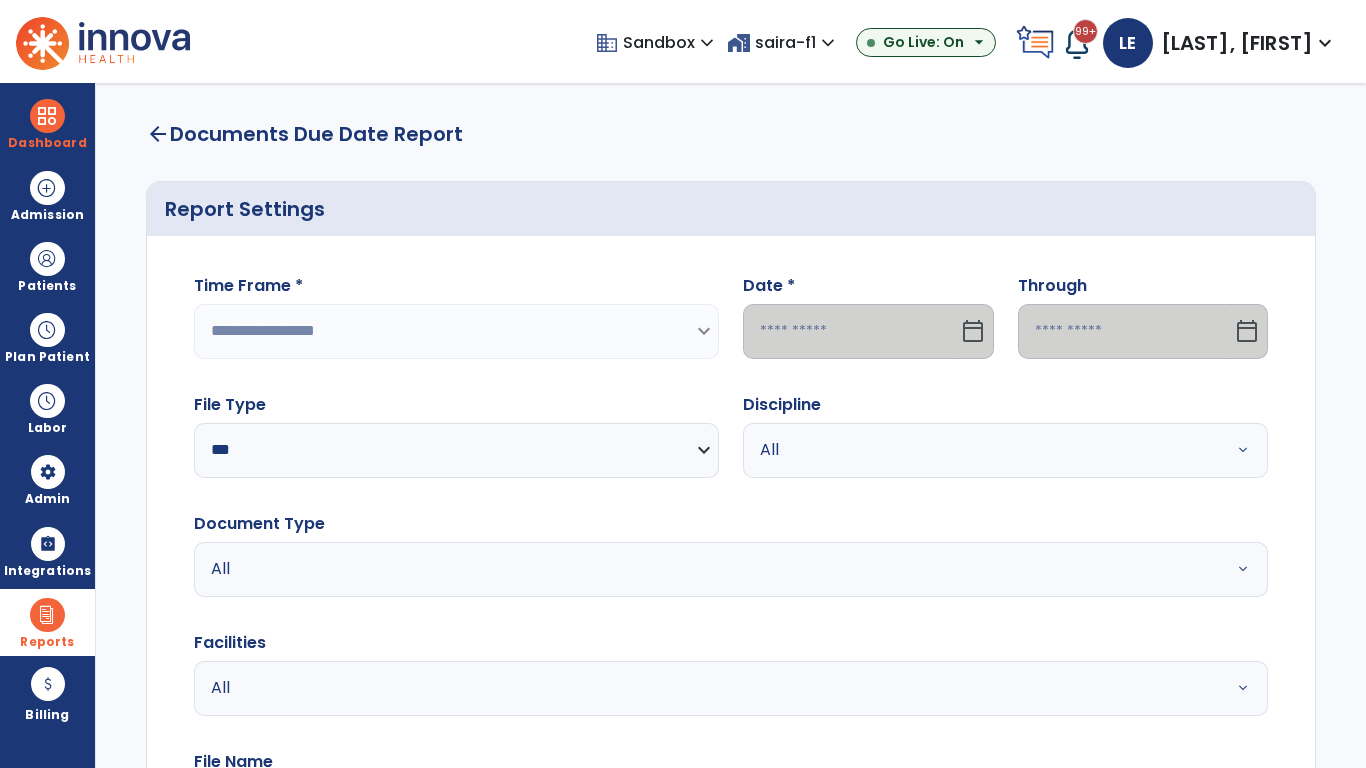 select on "*****" 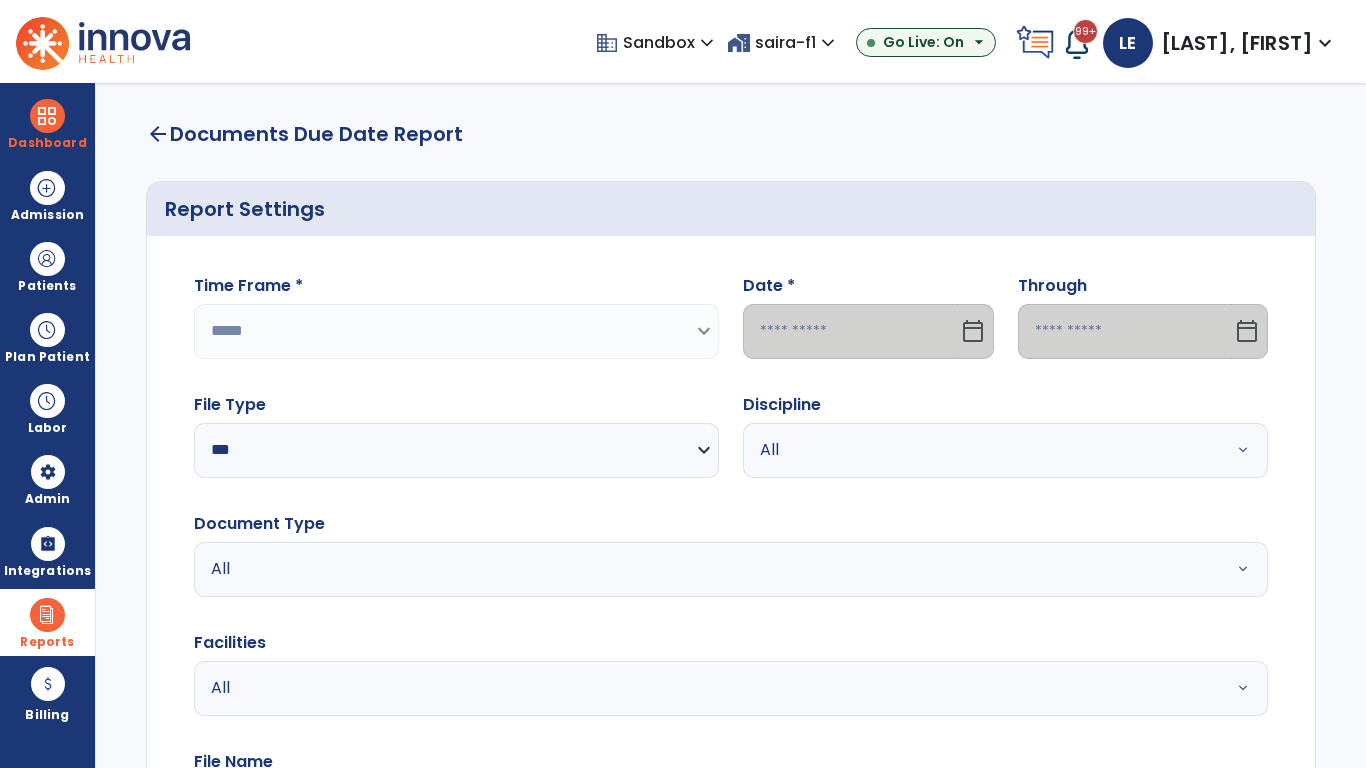 click 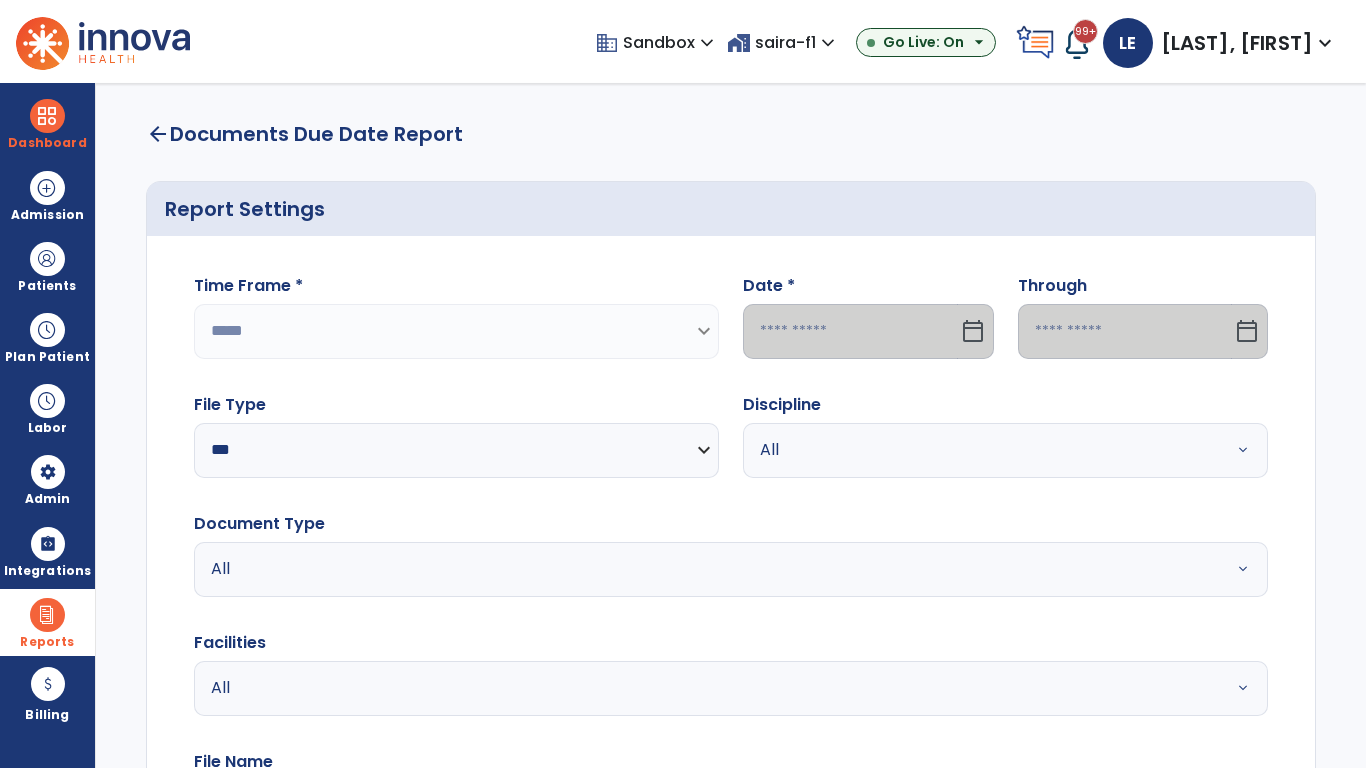 select on "*" 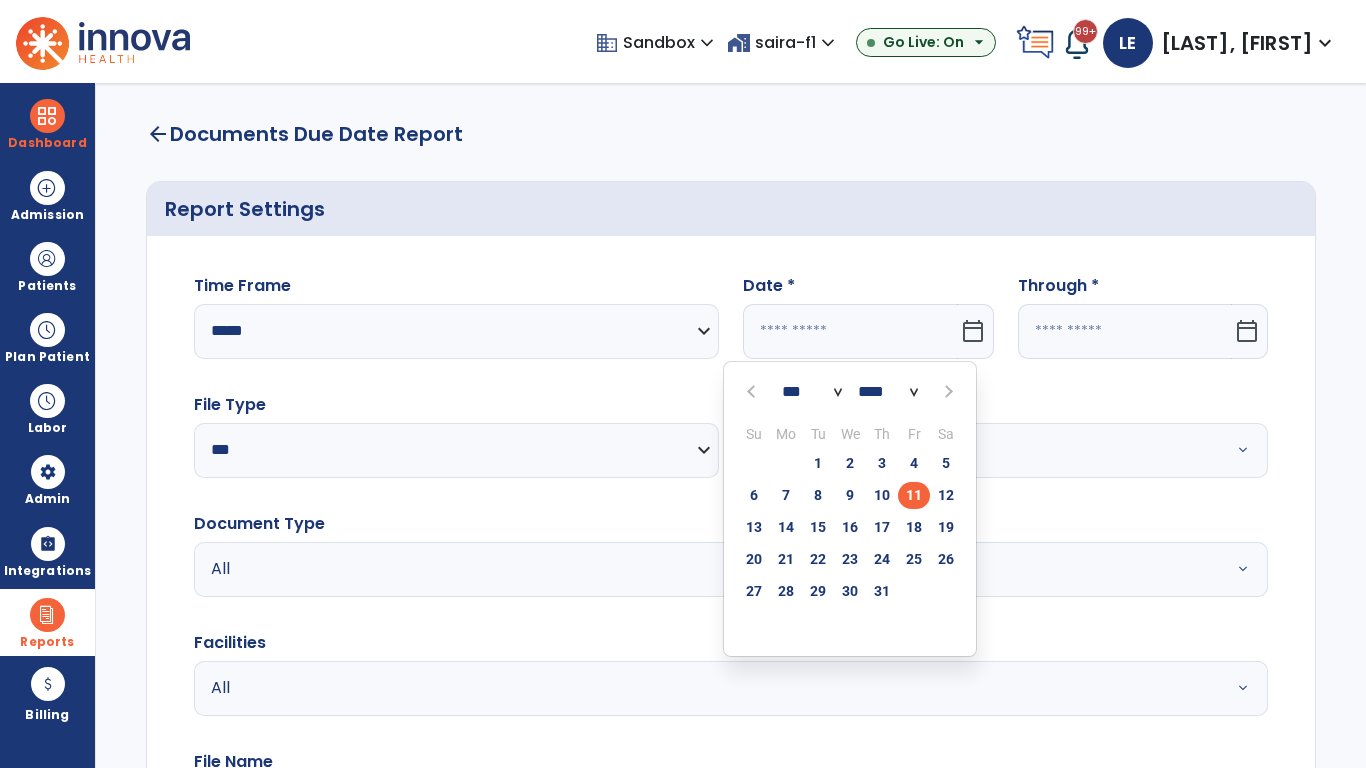 select on "****" 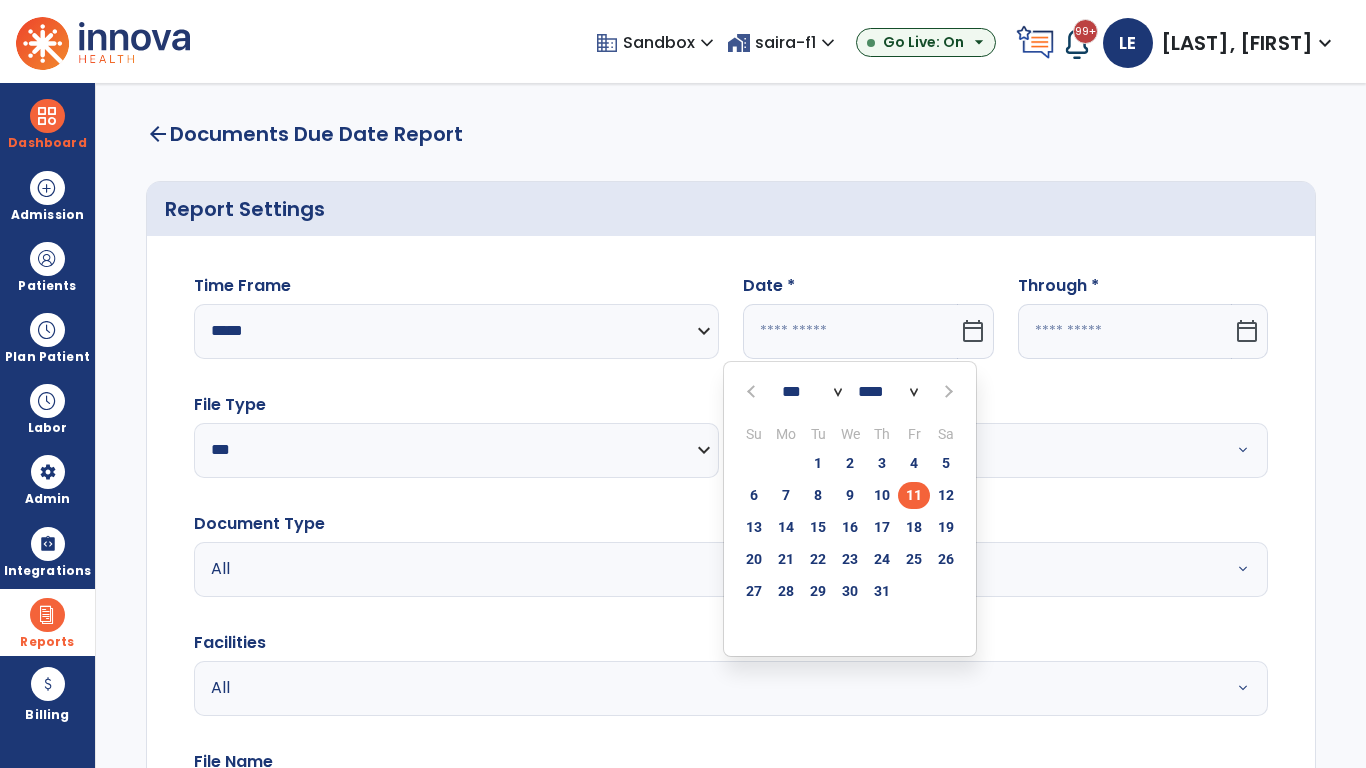 select on "**" 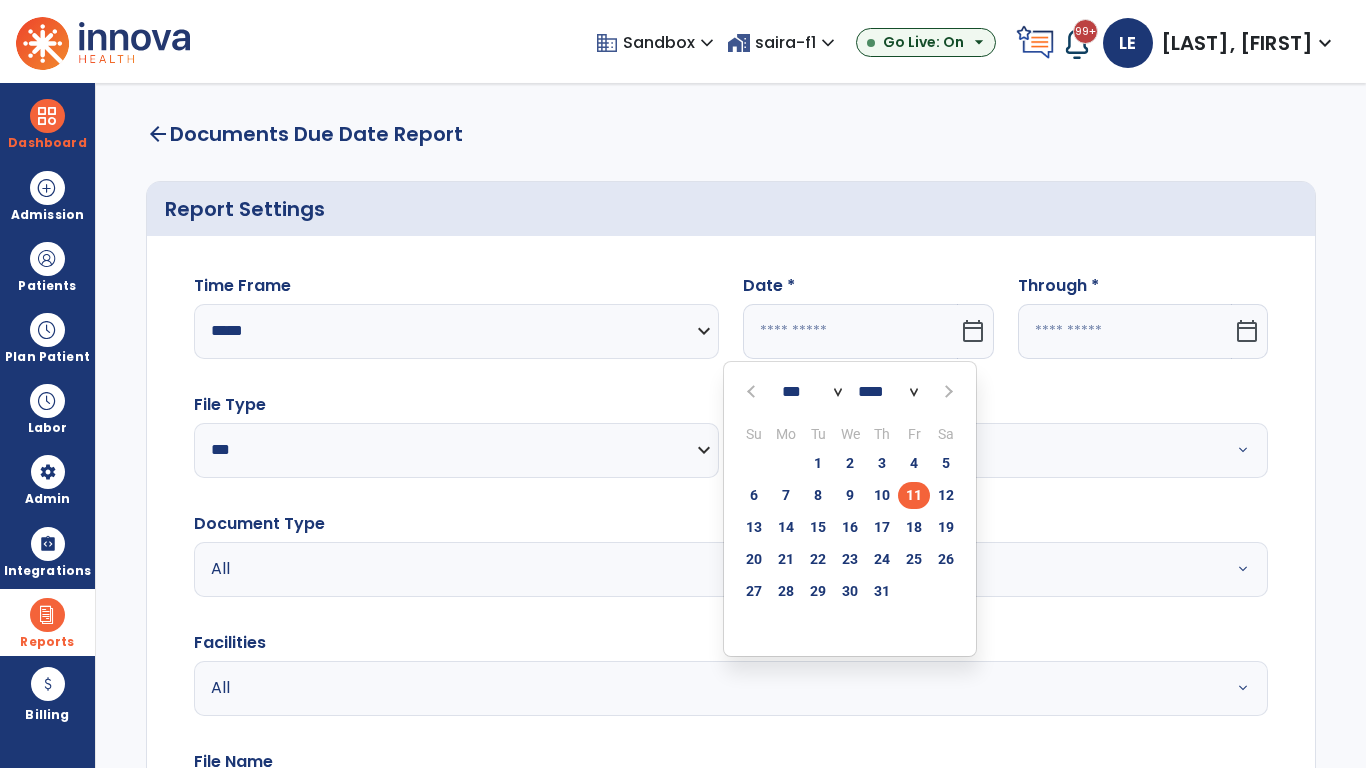 type on "*********" 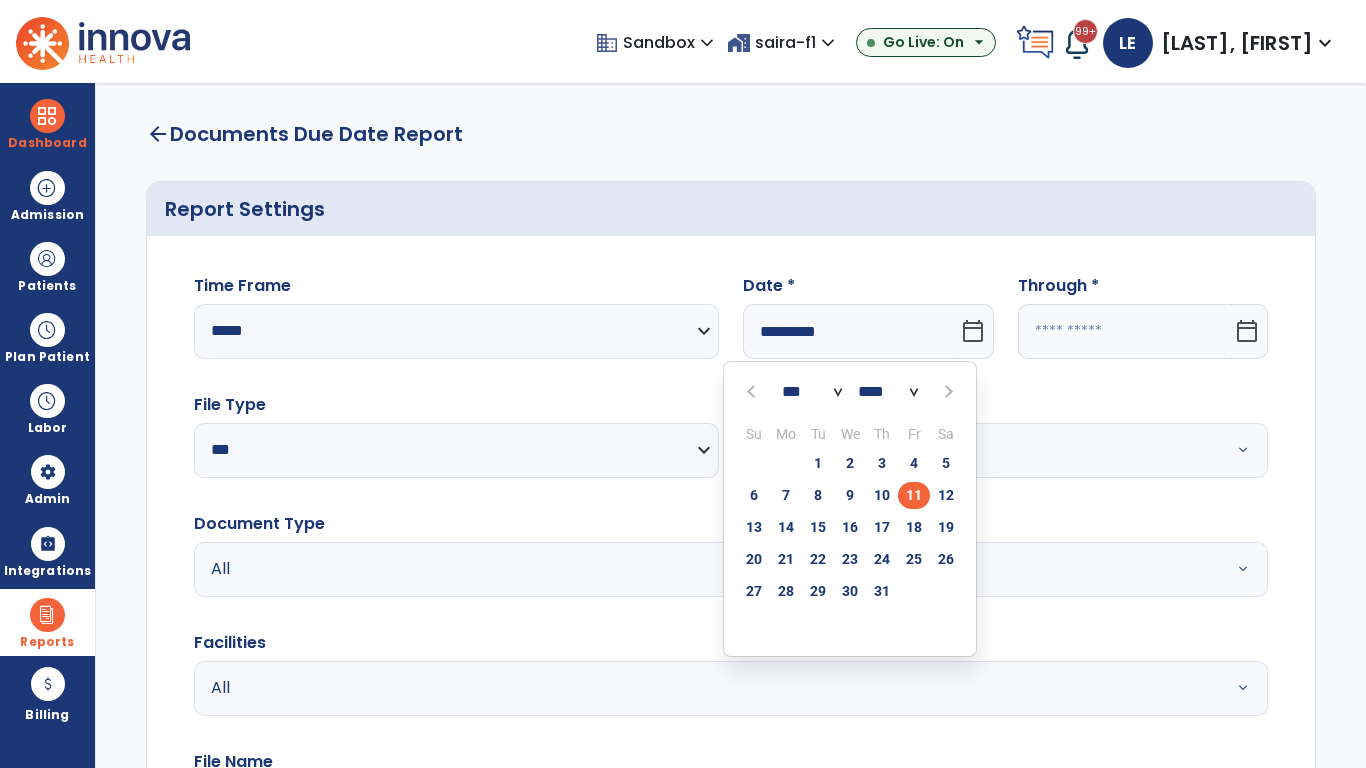 type on "**********" 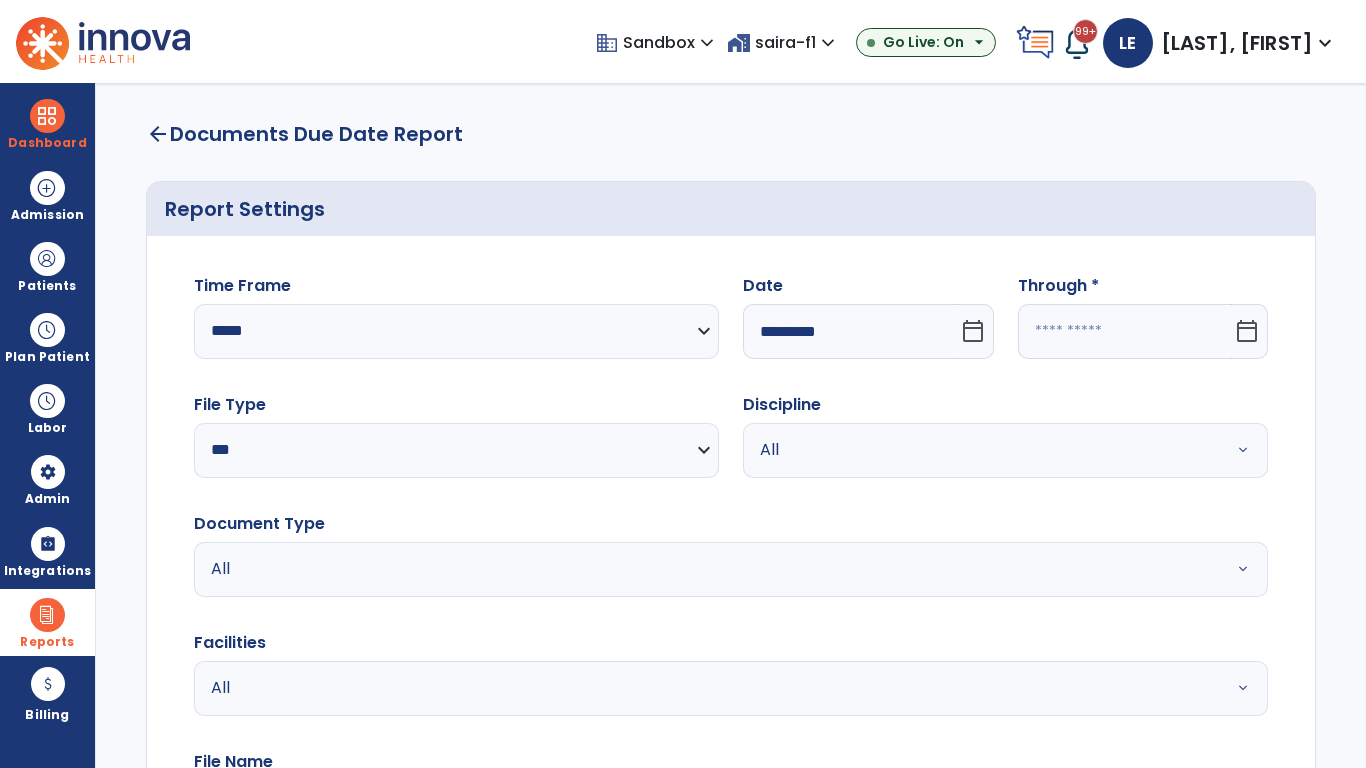 click 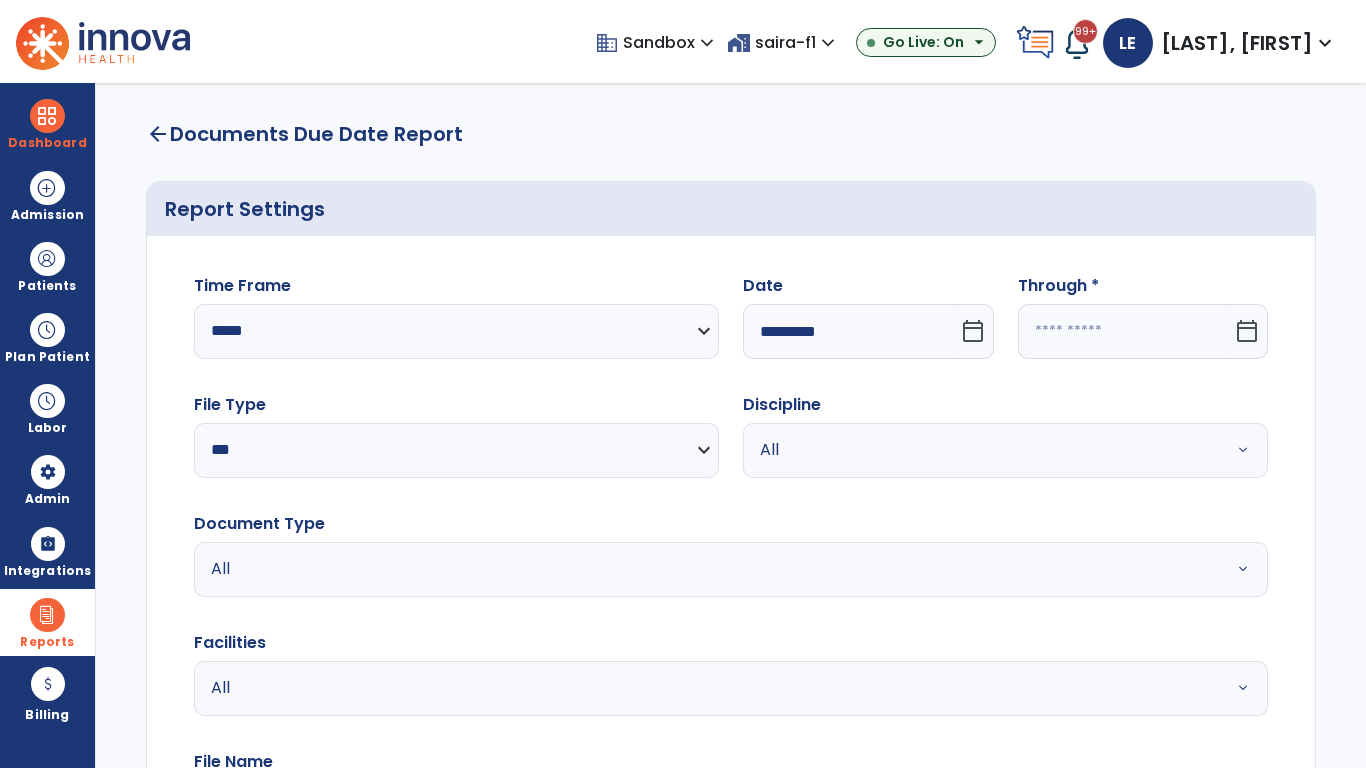select on "*" 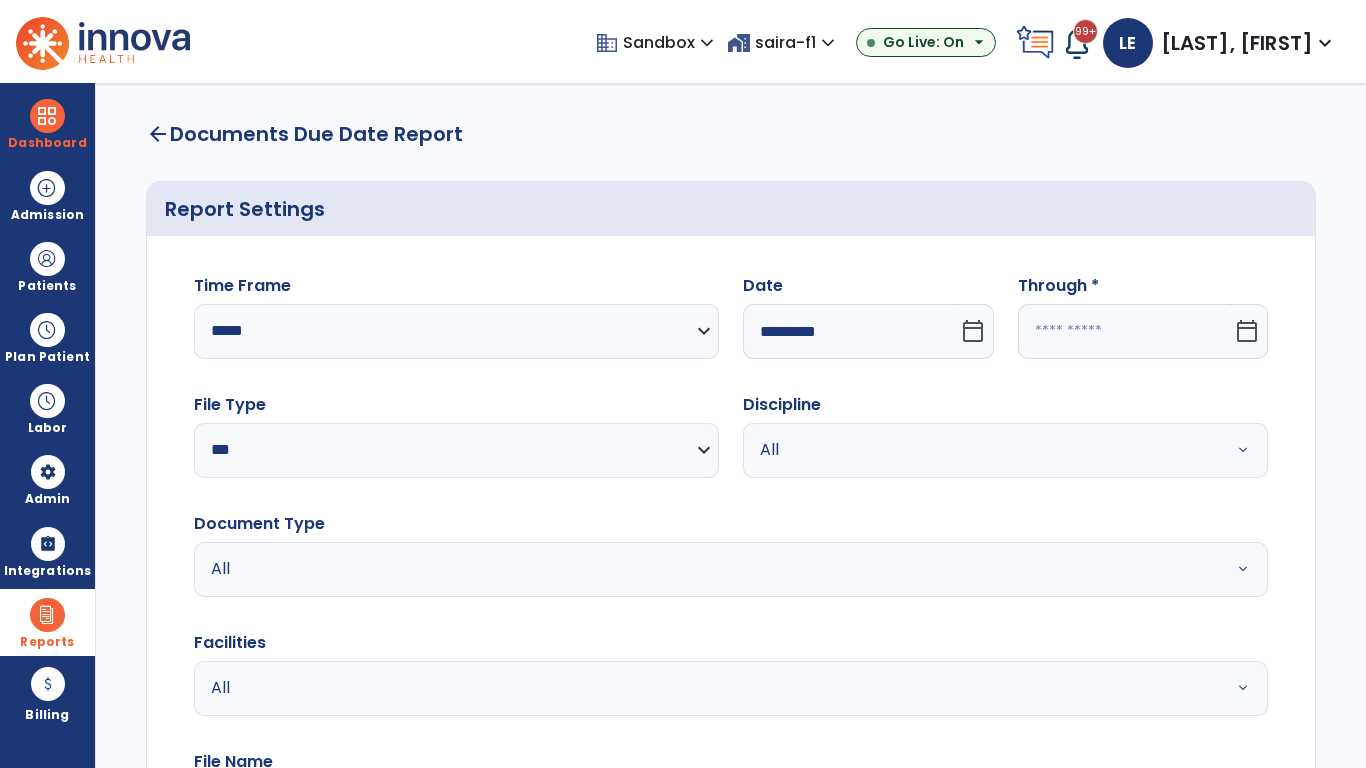 select on "****" 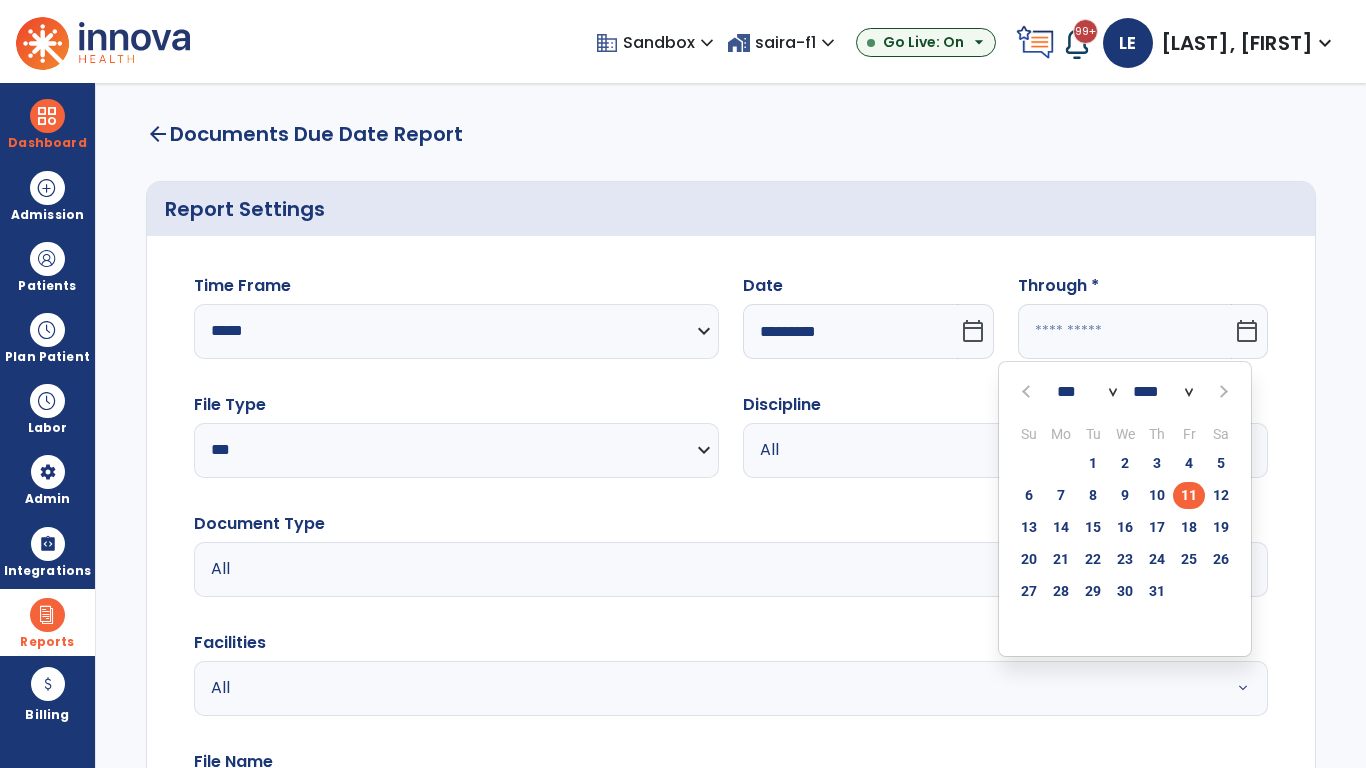 select on "*" 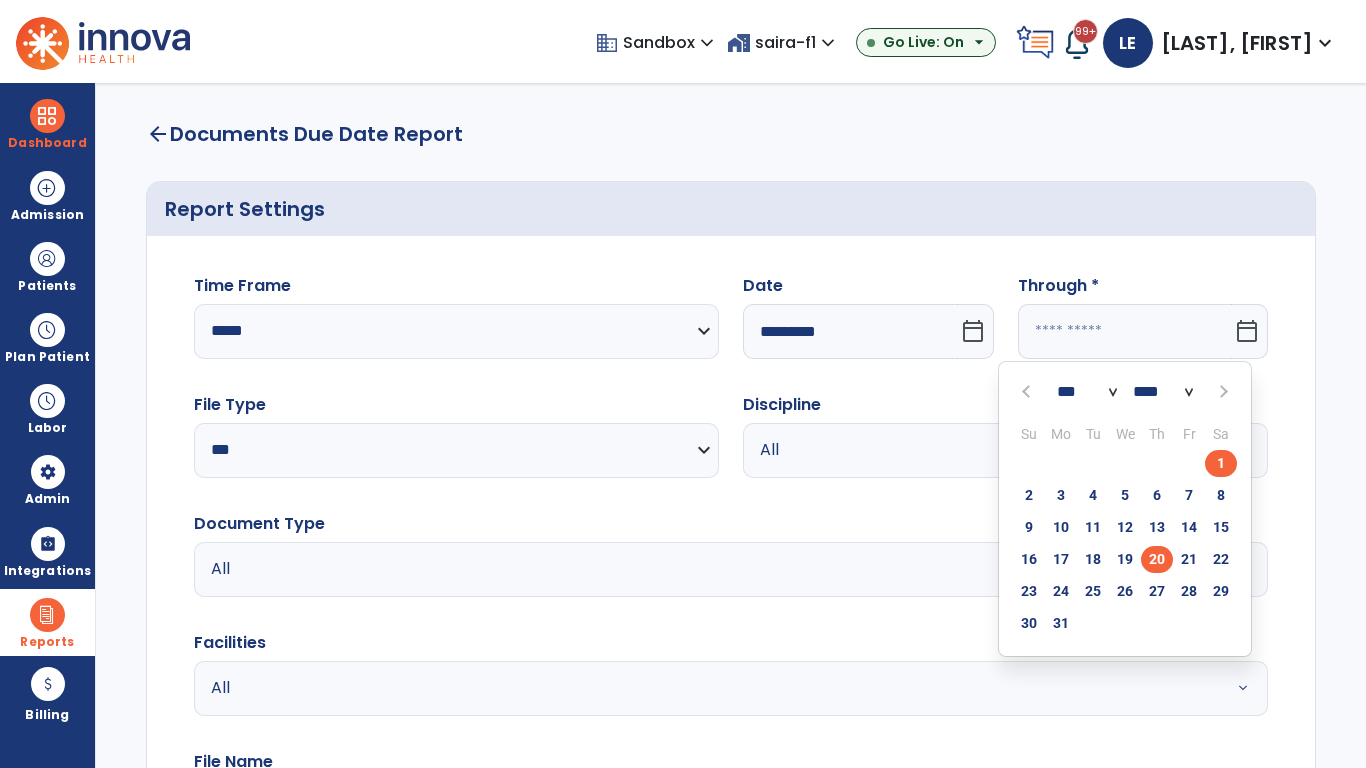 click on "20" 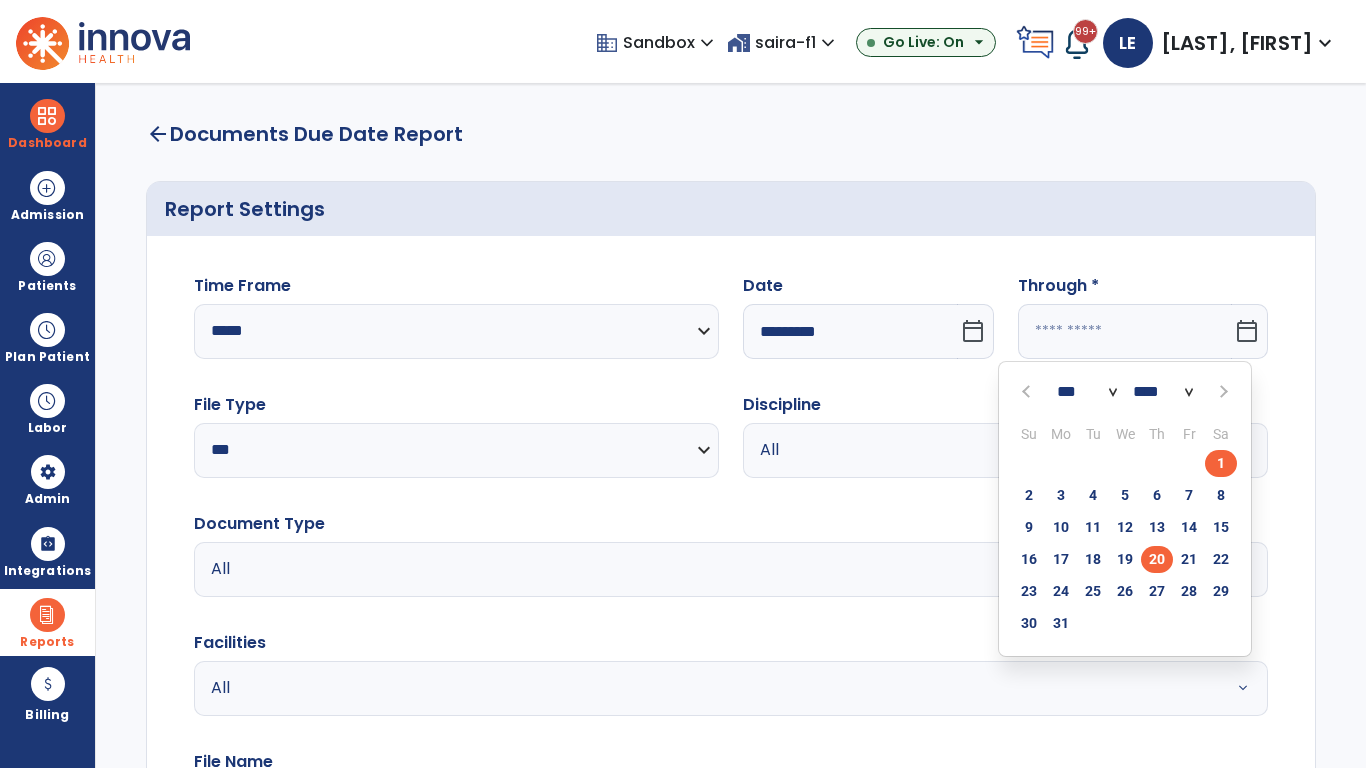type on "*********" 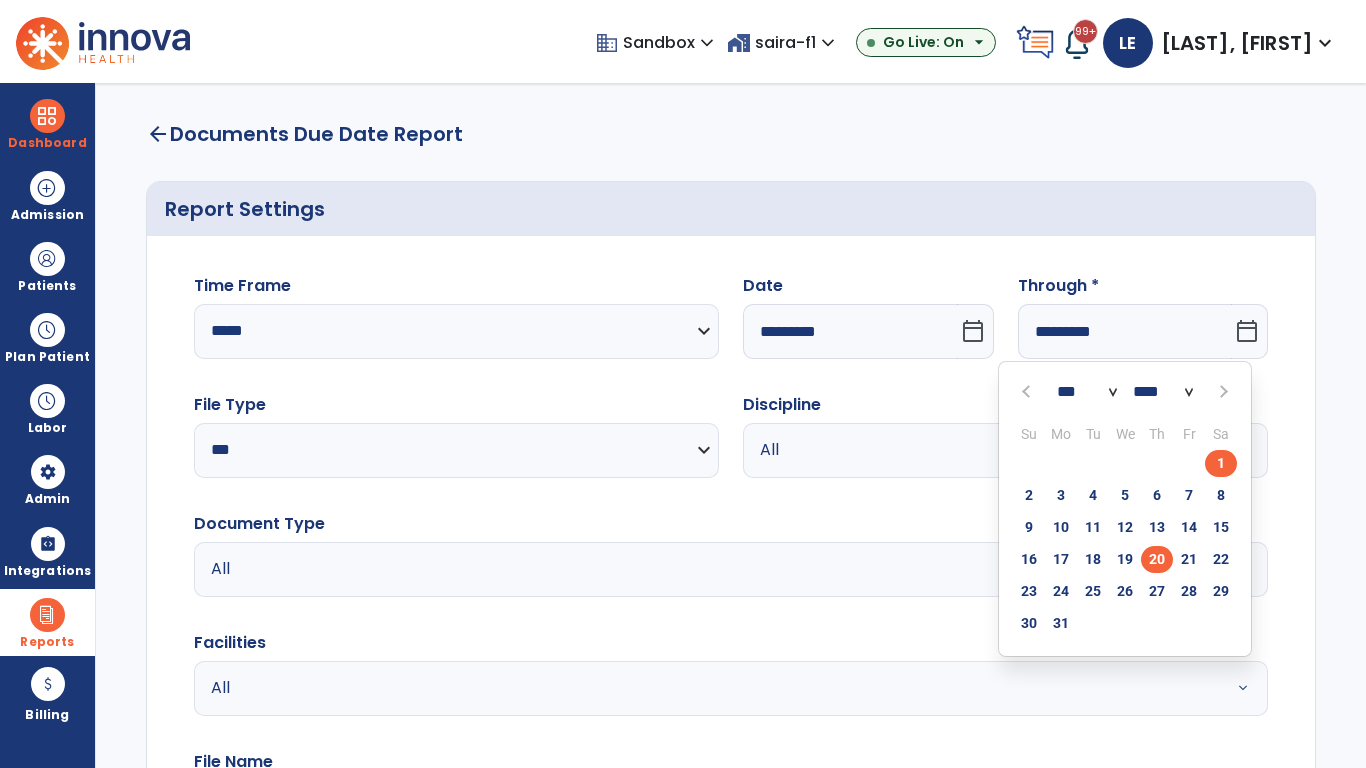type on "**********" 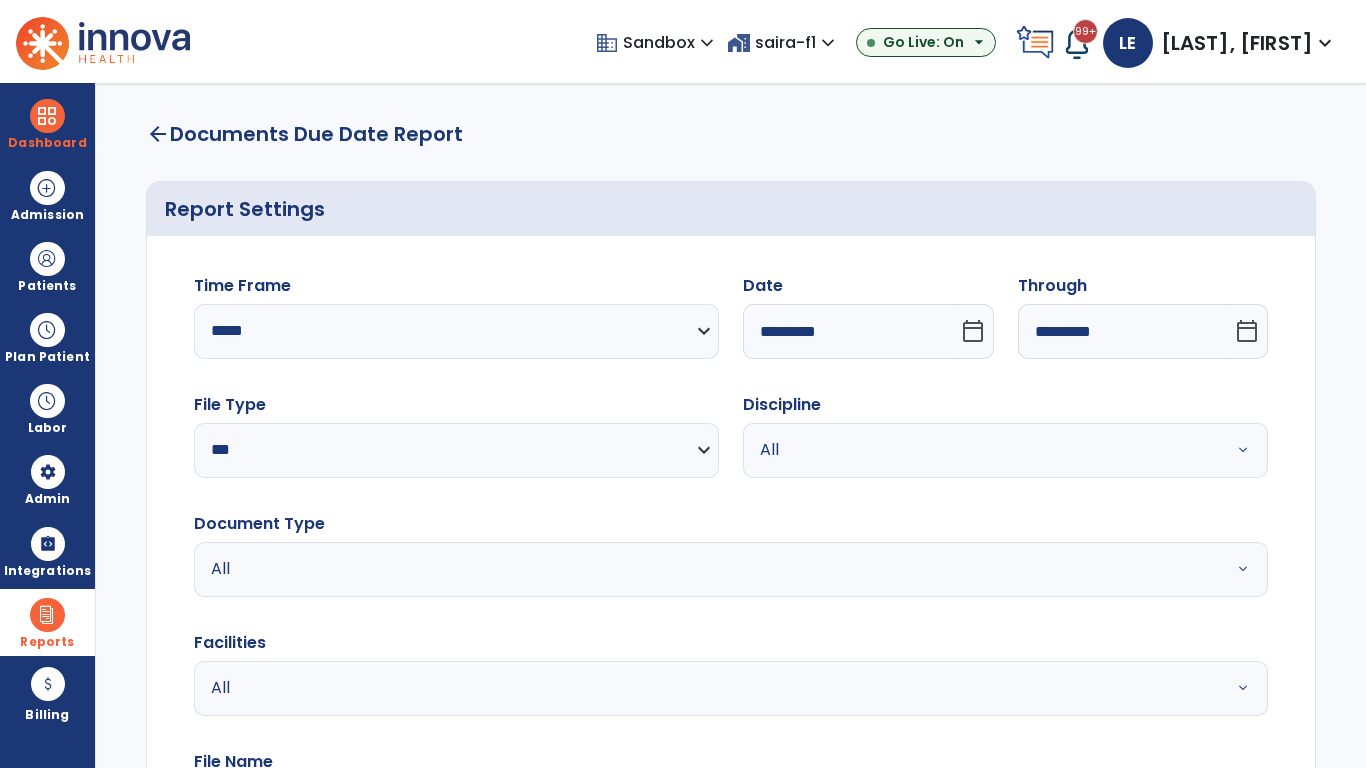 scroll, scrollTop: 51, scrollLeft: 0, axis: vertical 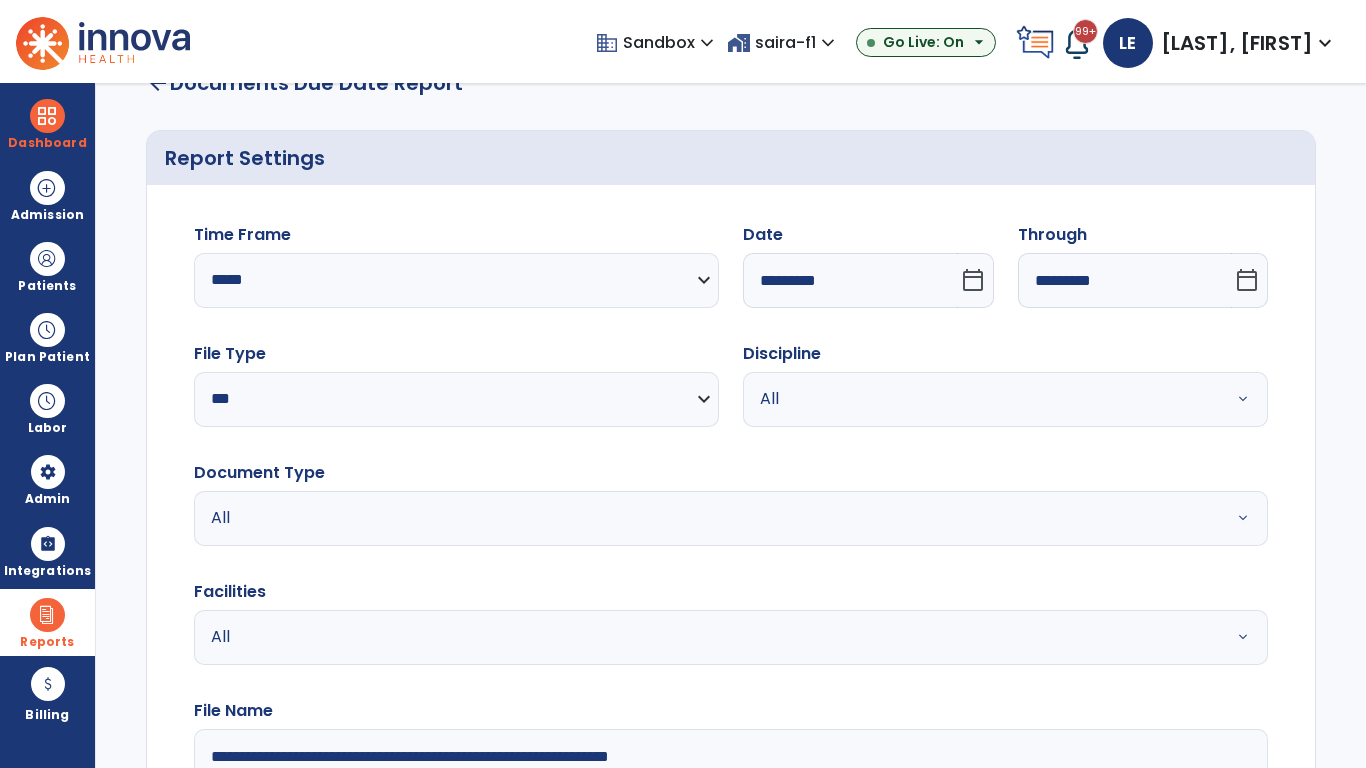type on "**********" 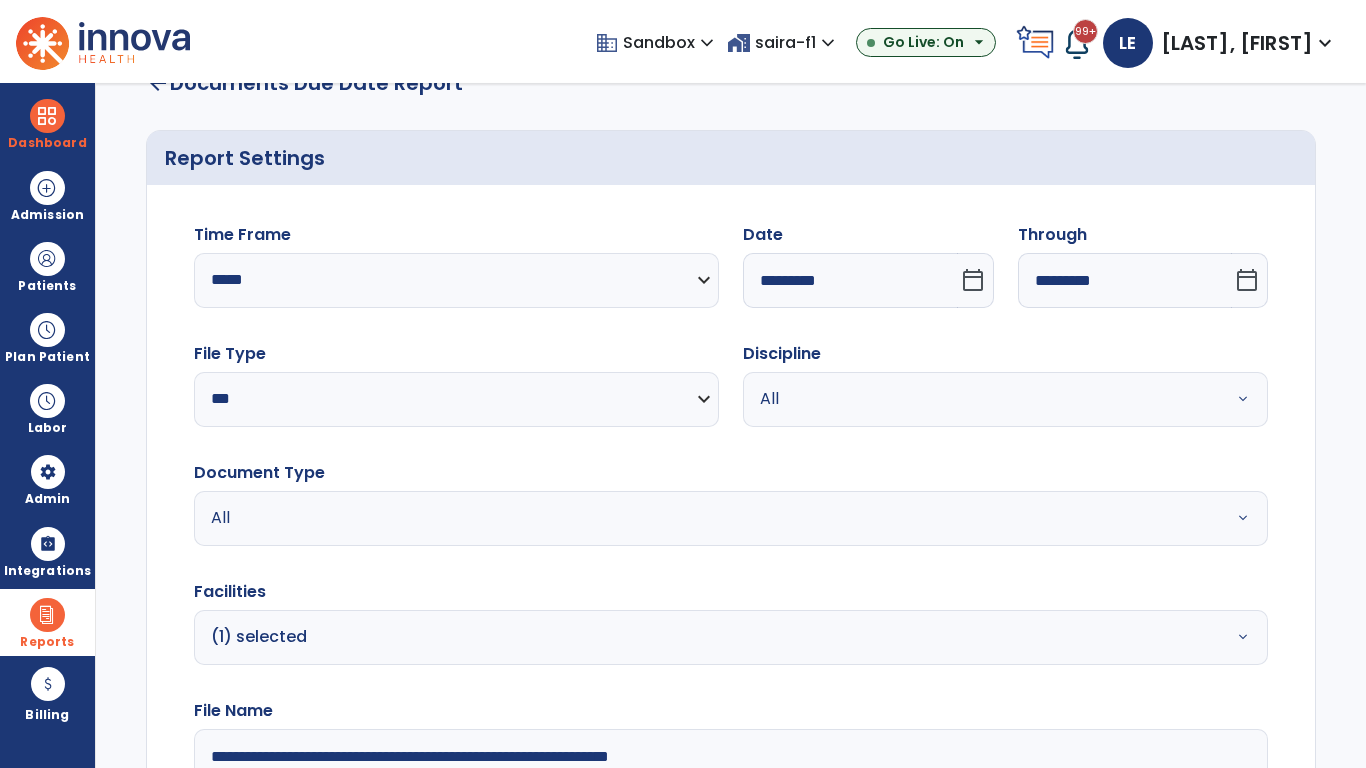 click on "All" at bounding box center (981, 399) 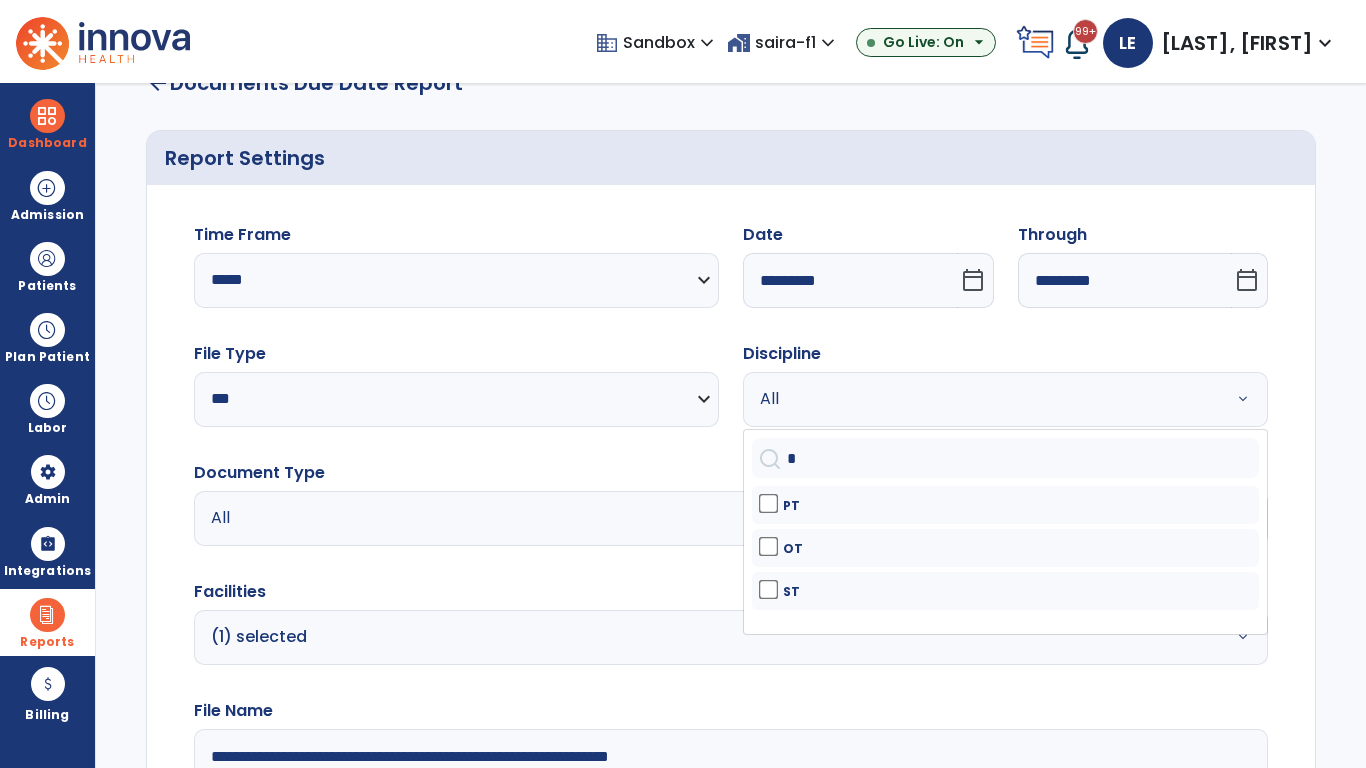 type on "**" 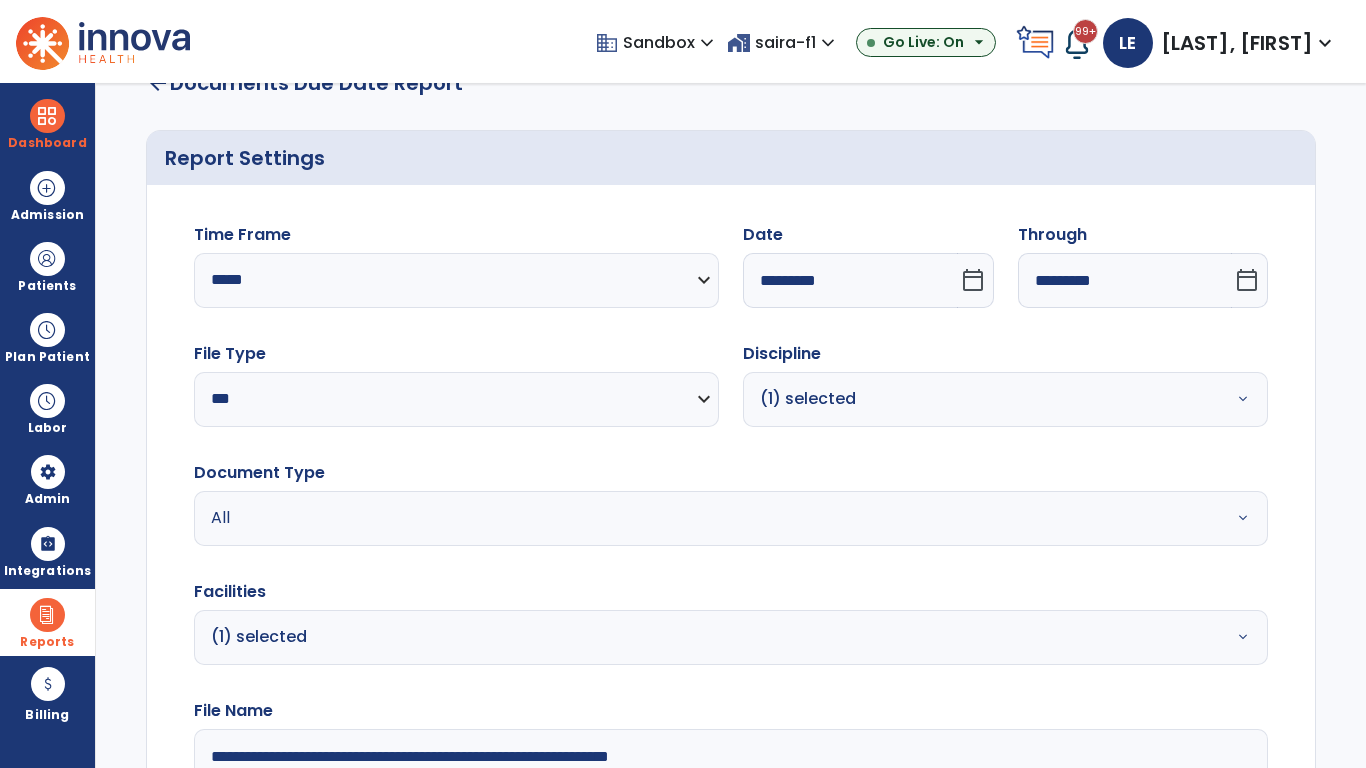 click on "All" at bounding box center (679, 518) 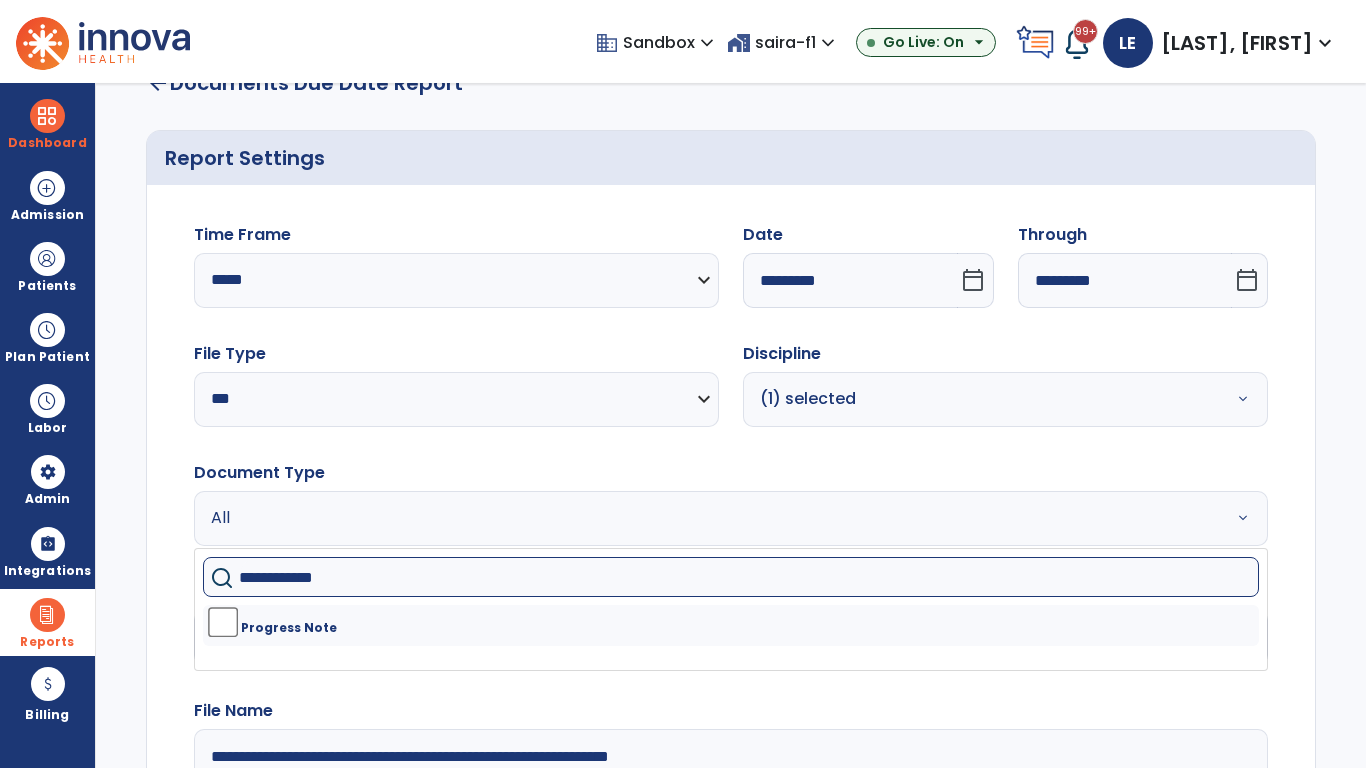type on "**********" 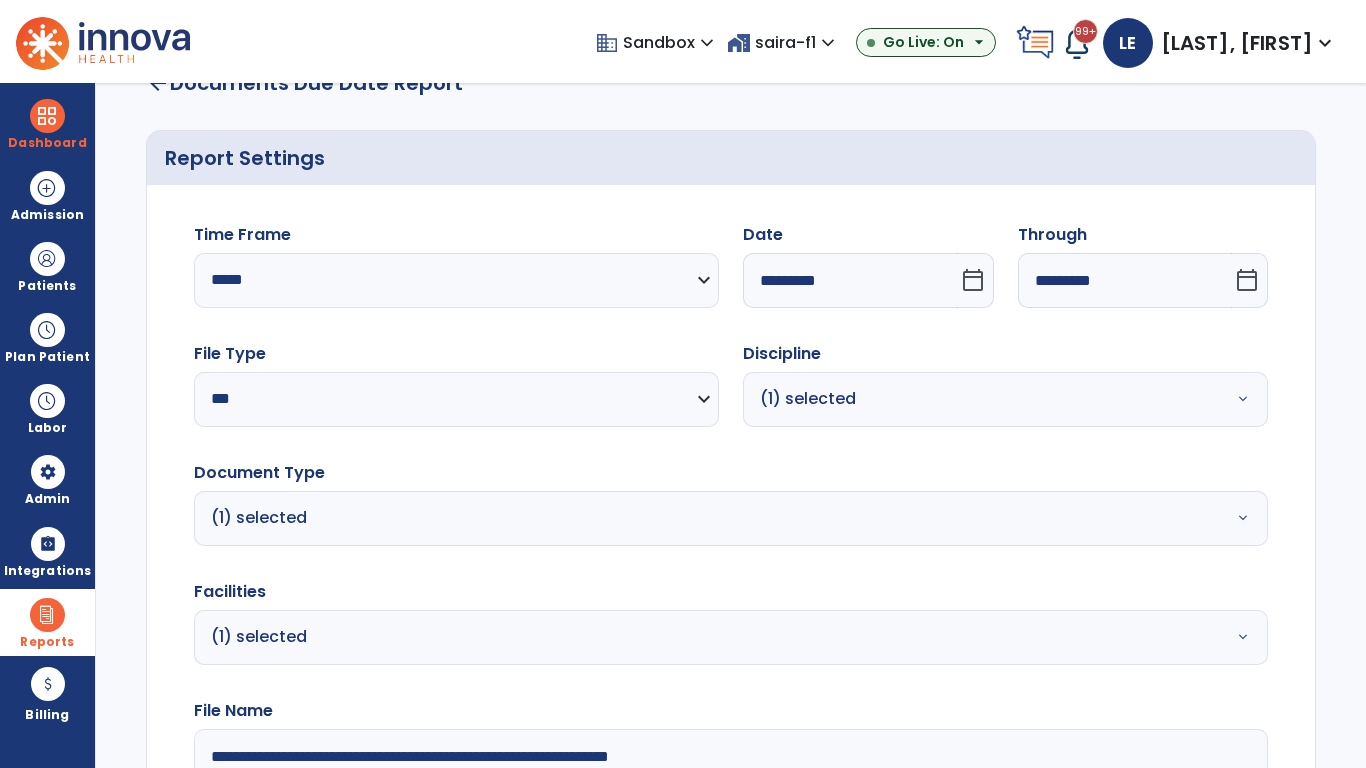 click on "Generate Report" 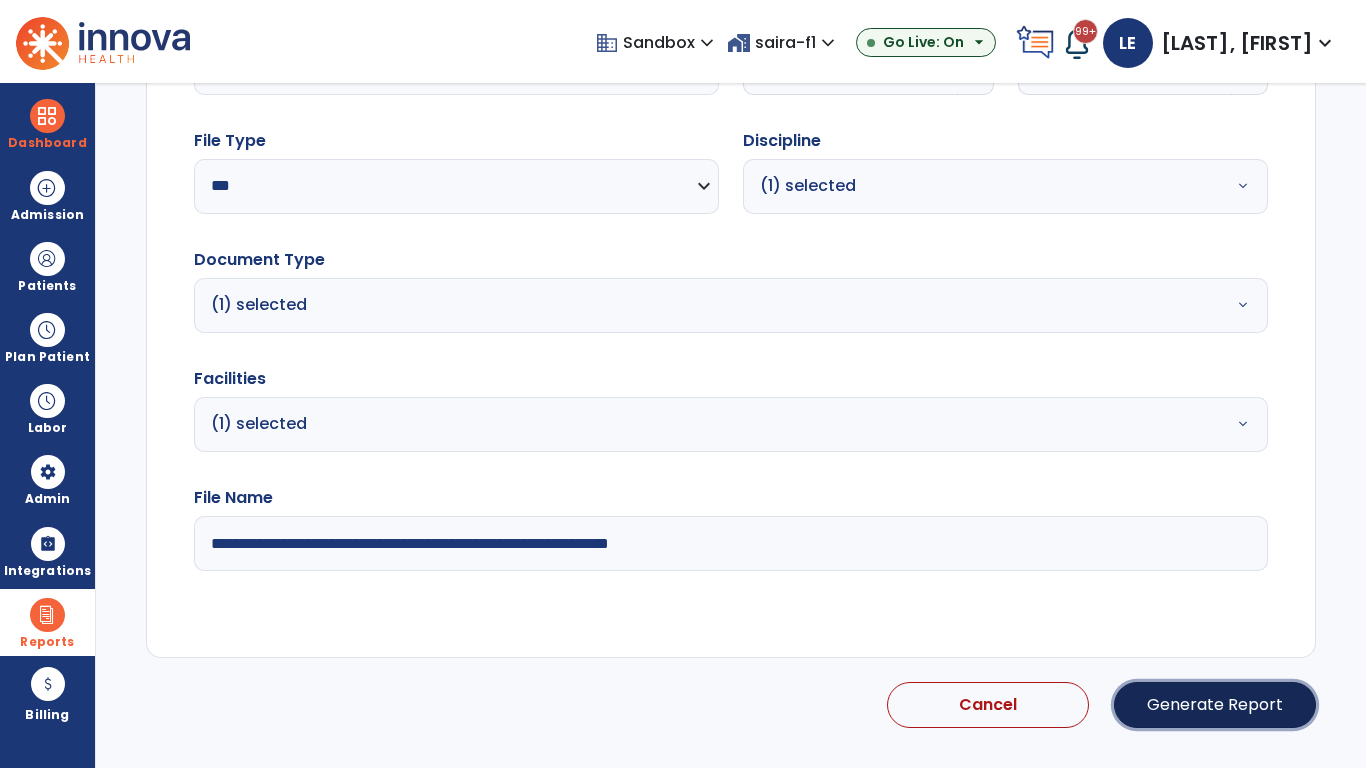 click on "Generate Report" 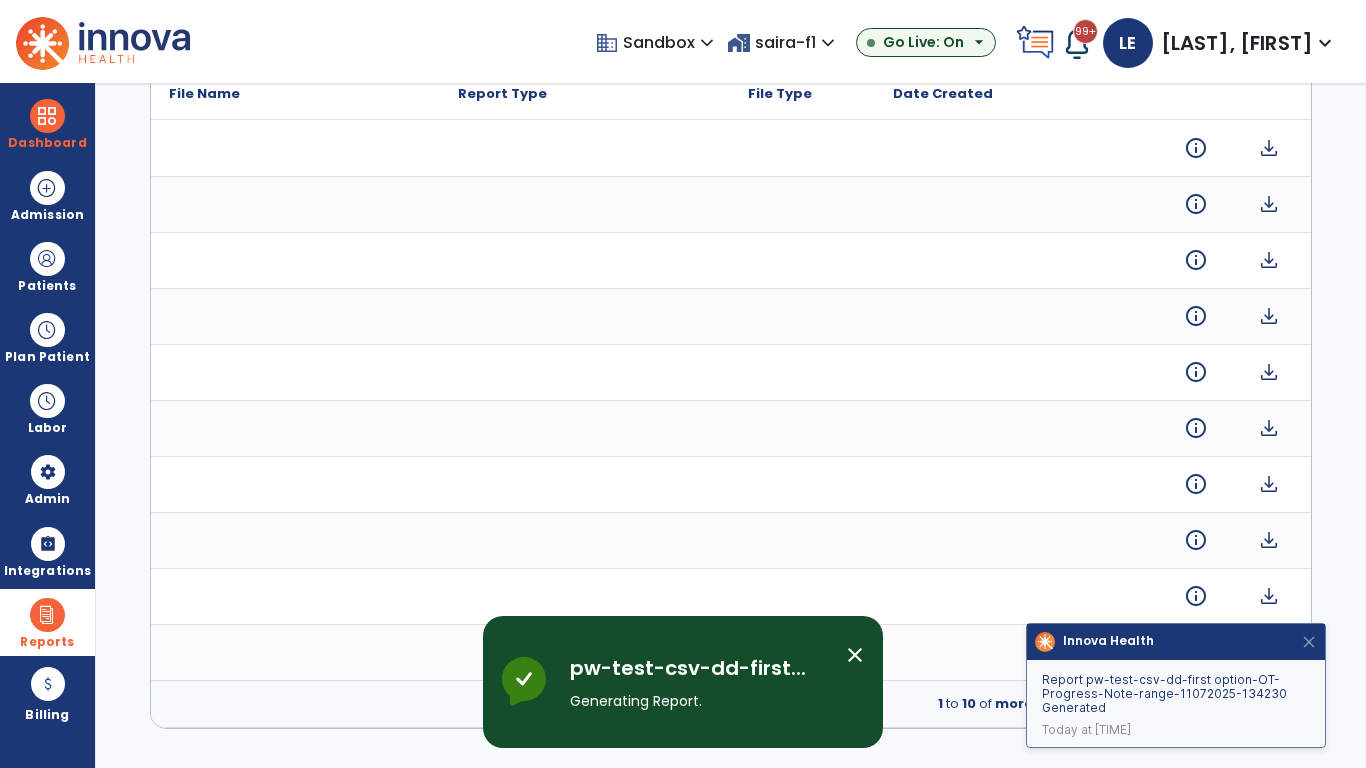 scroll, scrollTop: 0, scrollLeft: 0, axis: both 